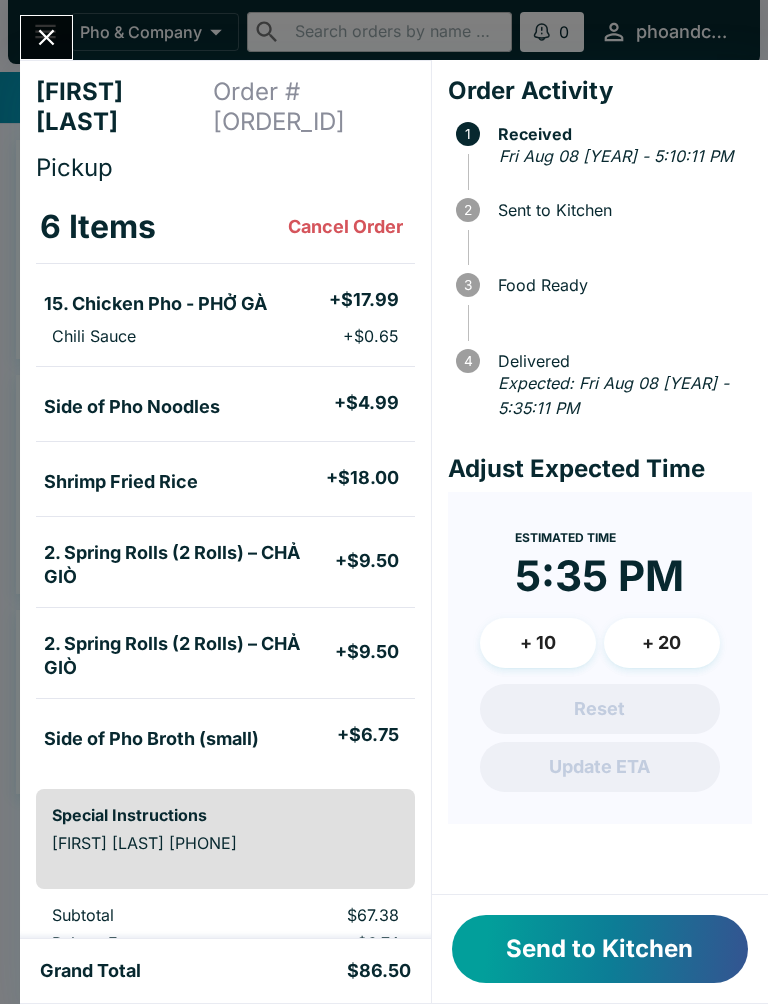 scroll, scrollTop: 0, scrollLeft: 0, axis: both 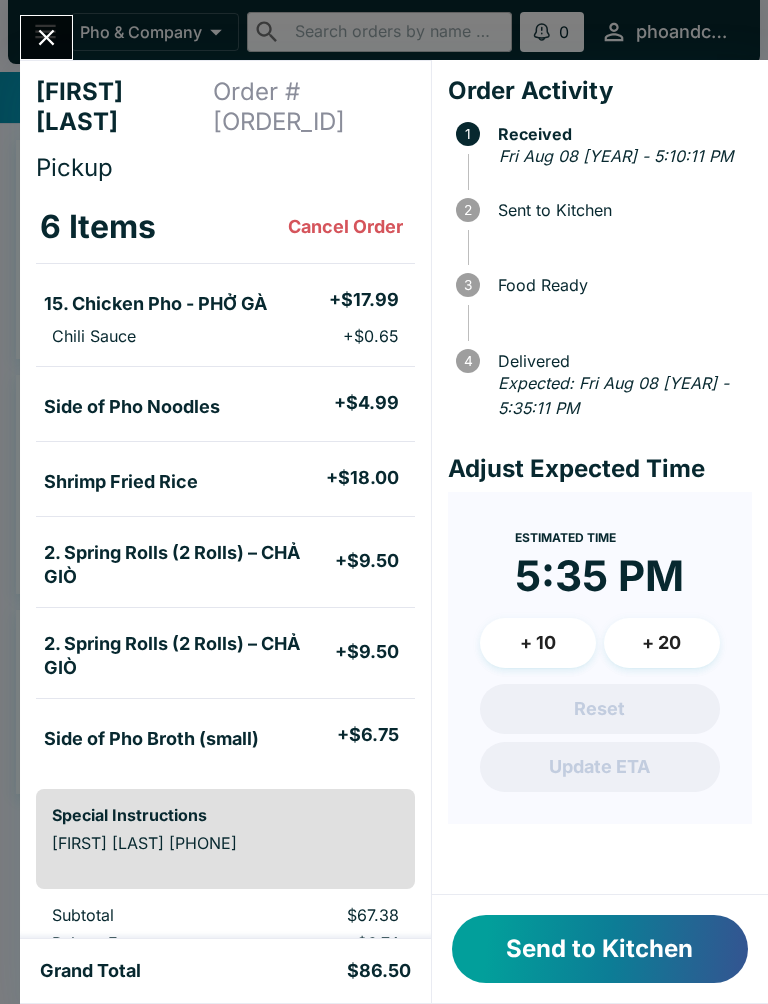 click 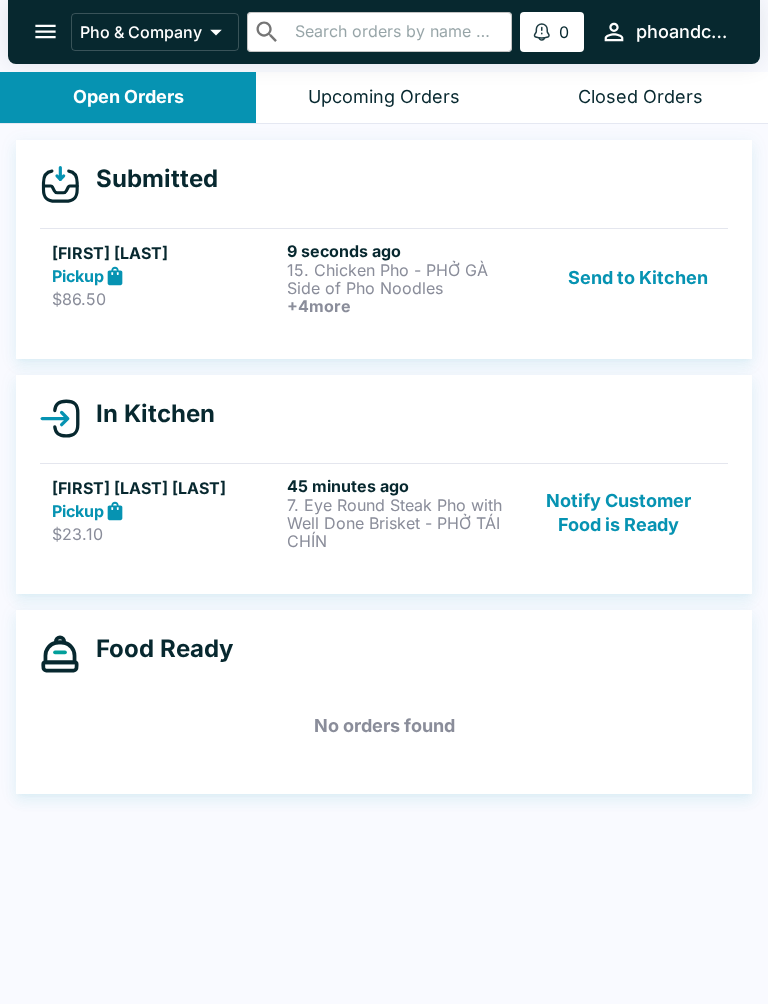 click on "7. Eye Round Steak Pho with Well Done Brisket - PHỞ TÁI CHÍN" at bounding box center (400, 523) 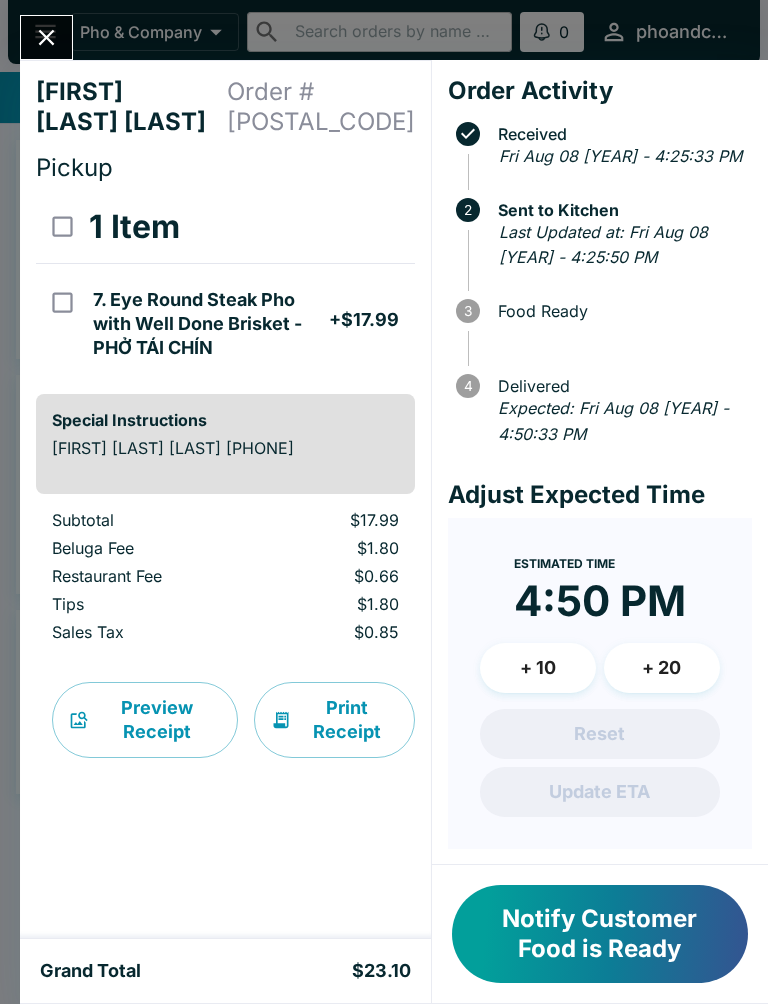 click on "Notify Customer Food is Ready" at bounding box center (600, 934) 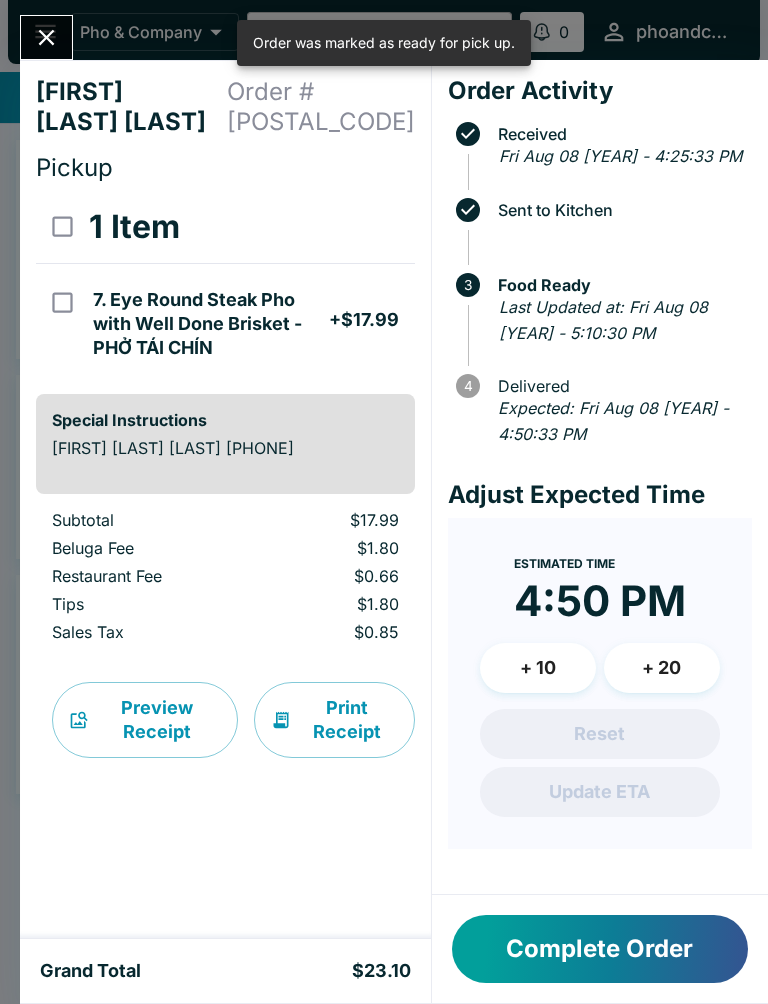 click 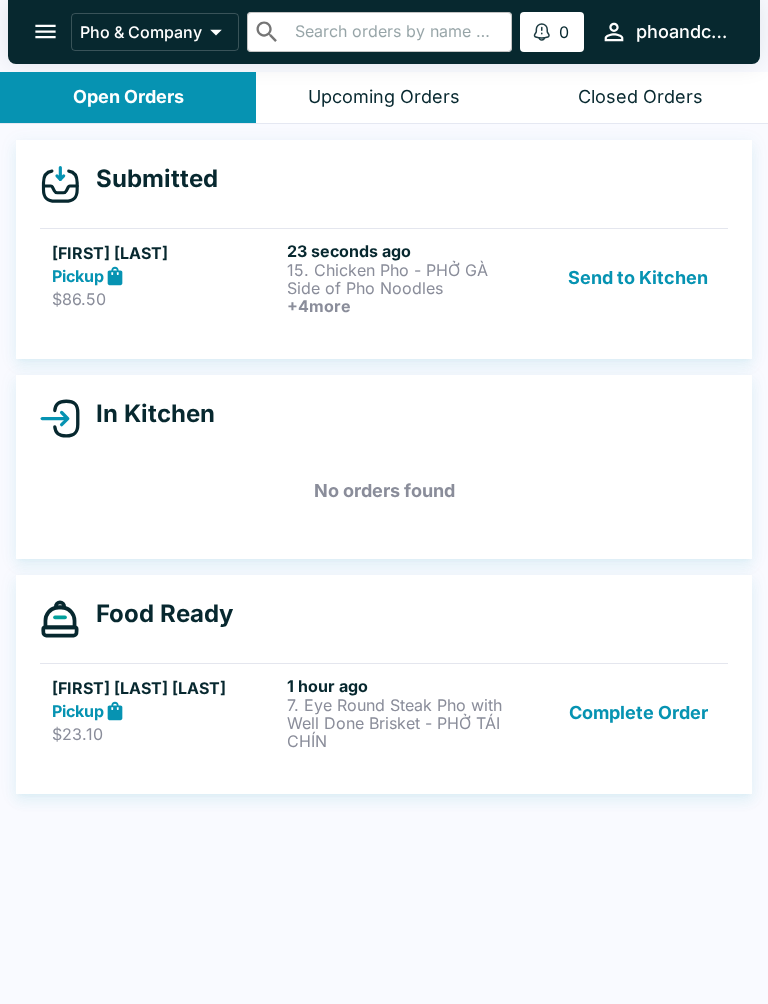 click on "[FIRST] [LAST] [LAST]" at bounding box center (165, 688) 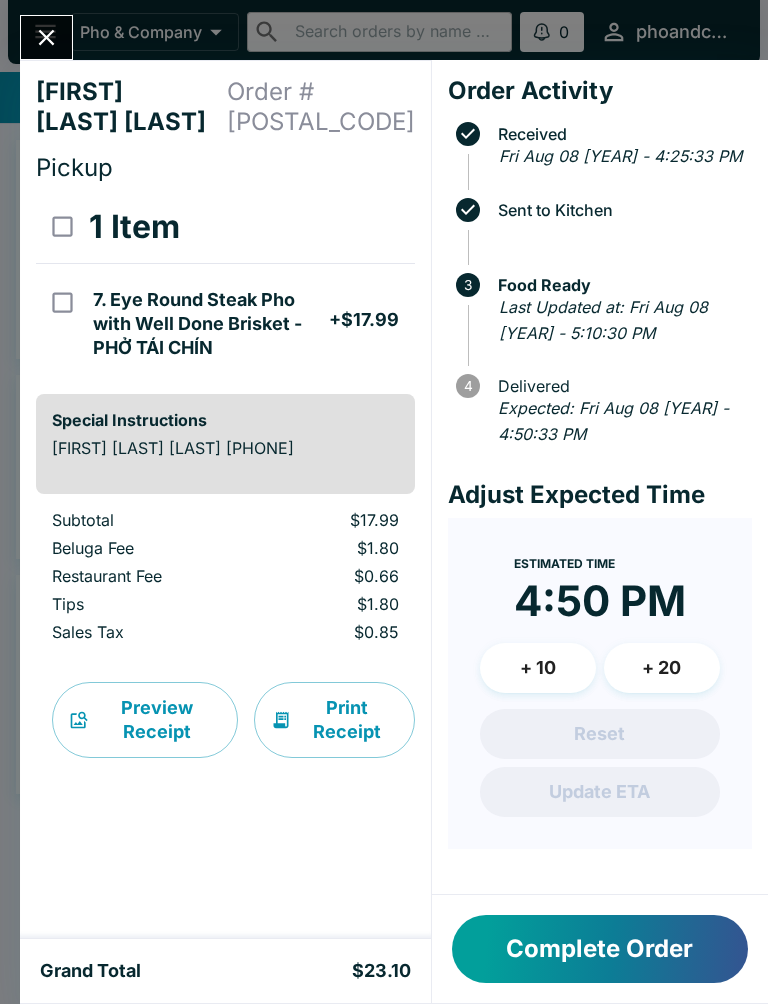 click on "Complete Order" at bounding box center (600, 949) 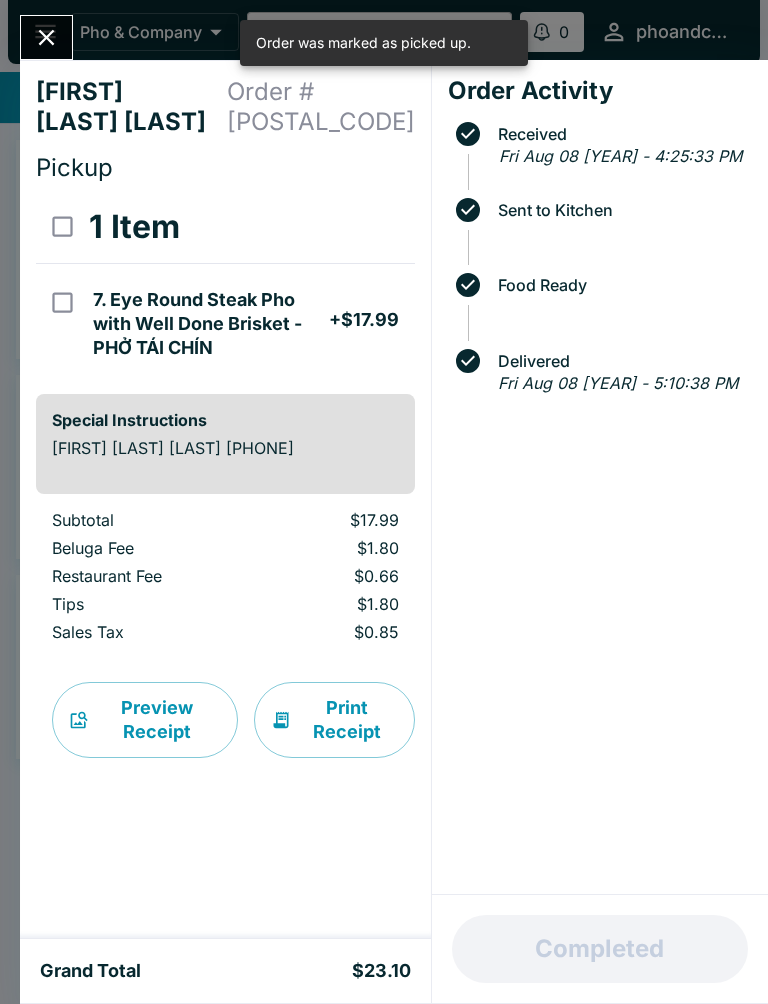 click 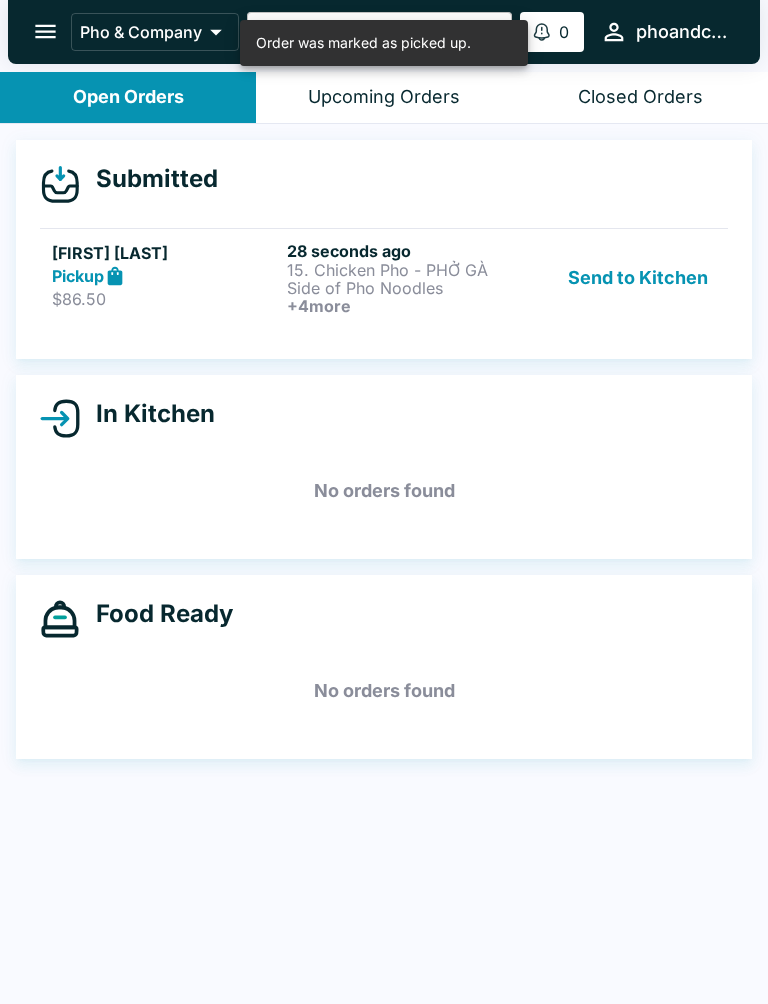 click on "Side of Pho Noodles" at bounding box center [400, 288] 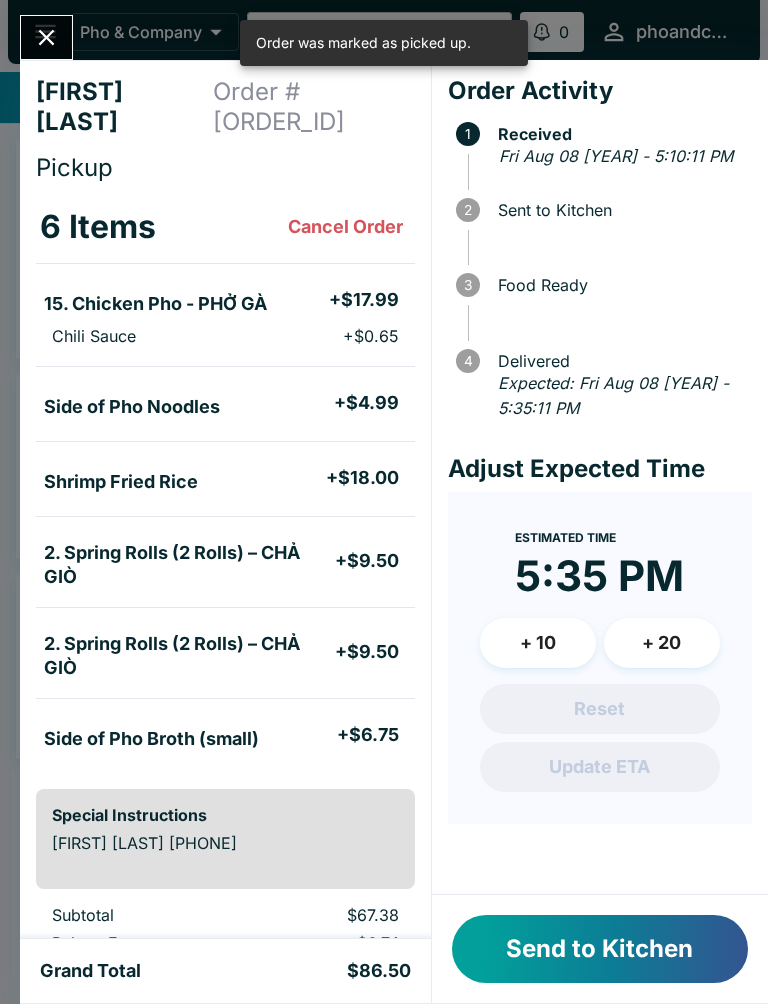 click on "Send to Kitchen" at bounding box center [600, 949] 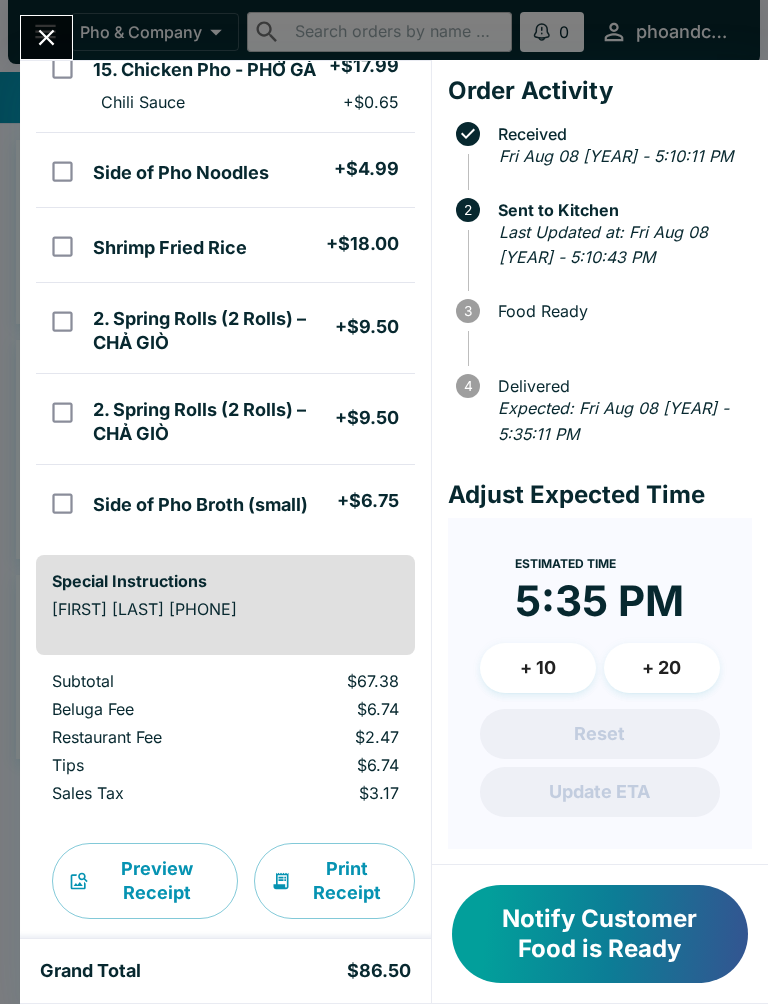 scroll, scrollTop: 233, scrollLeft: 0, axis: vertical 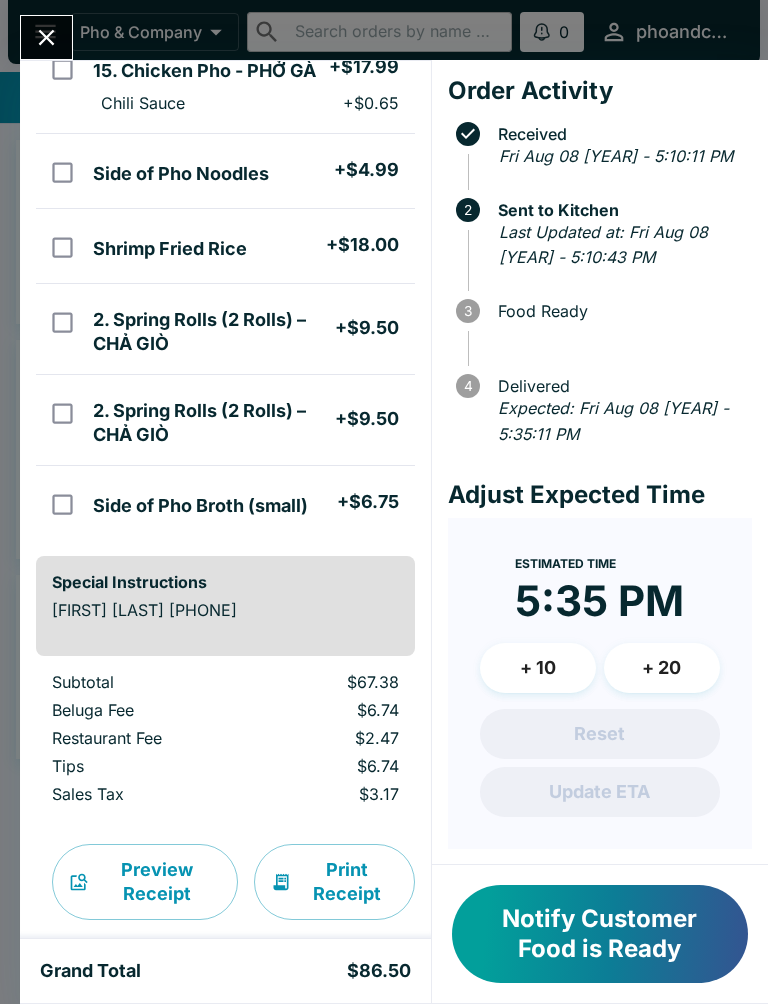 click 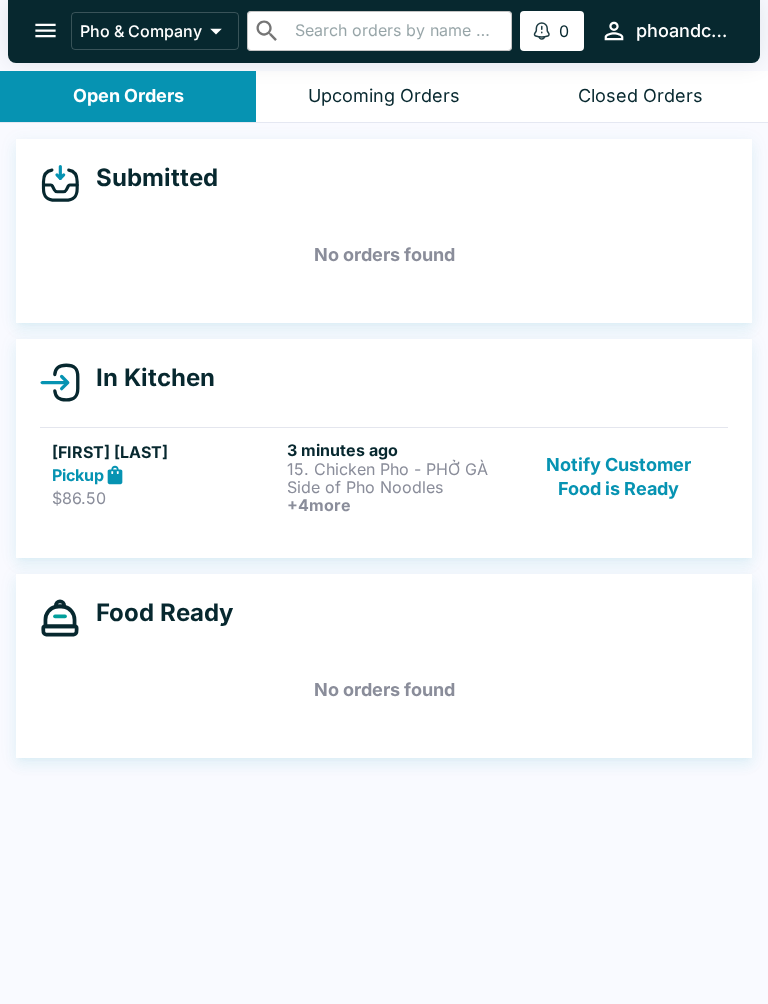 scroll, scrollTop: 0, scrollLeft: 0, axis: both 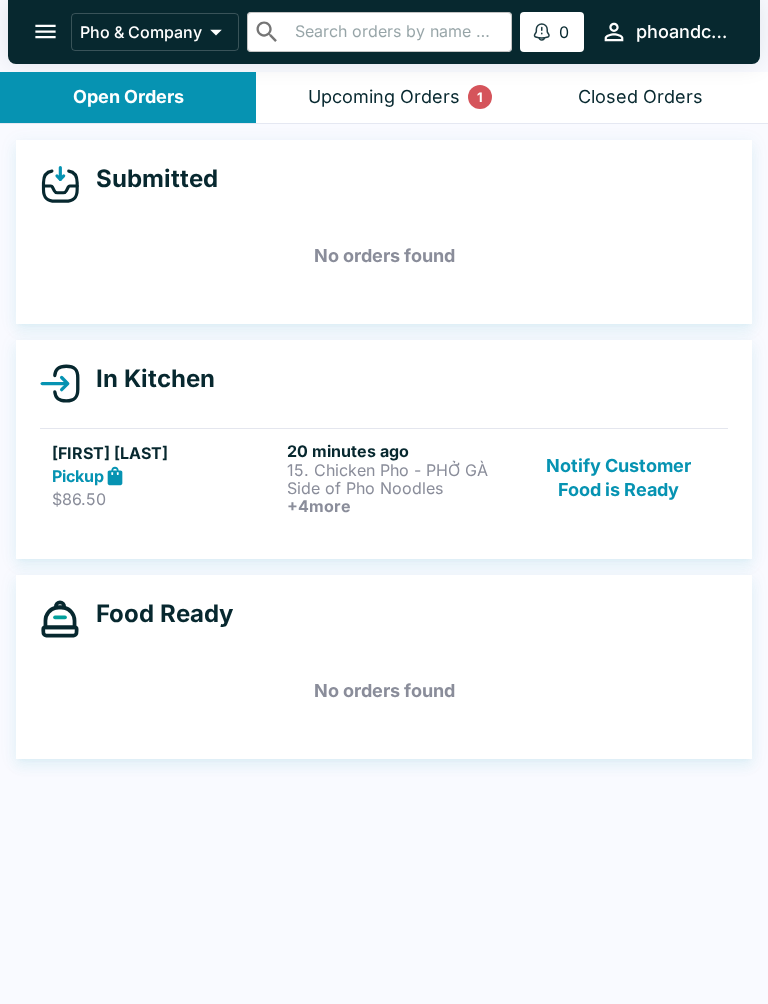 click on "[FIRST] [LAST]" at bounding box center [165, 453] 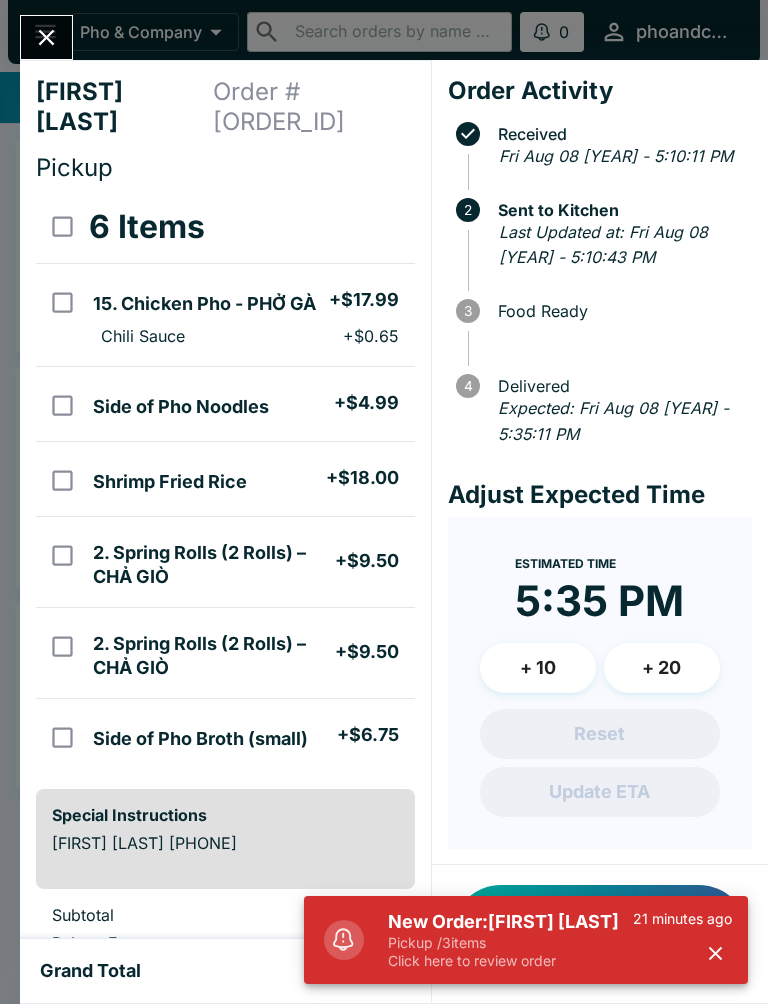 click on "New Order: [FIRST] [LAST]" at bounding box center (510, 922) 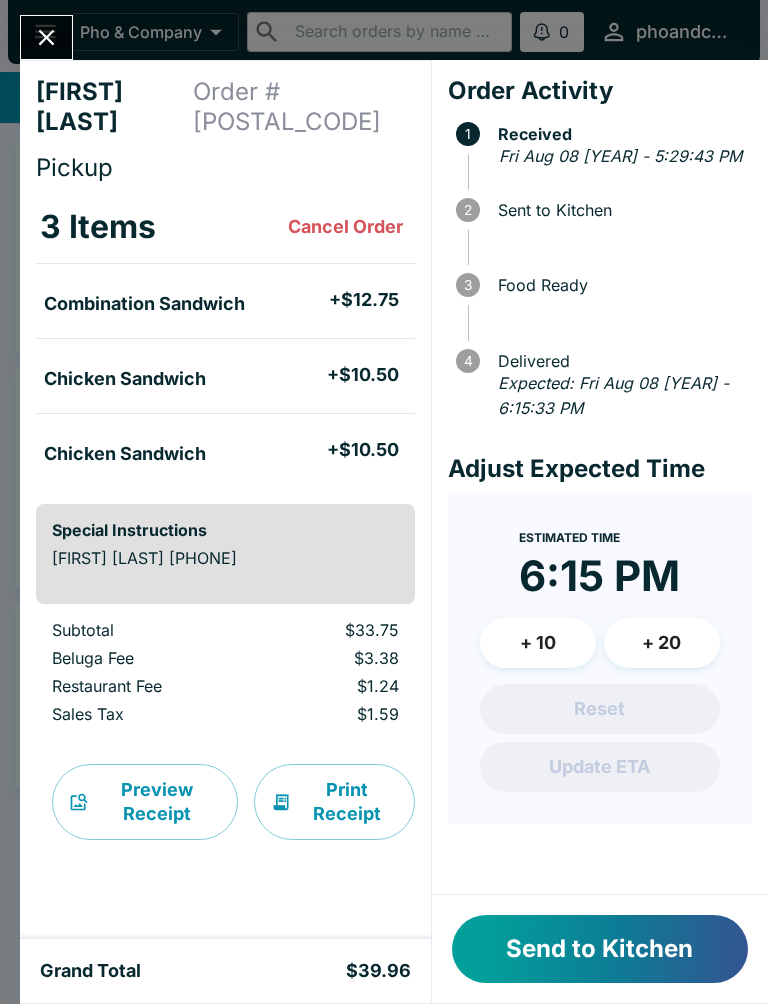 click at bounding box center [46, 37] 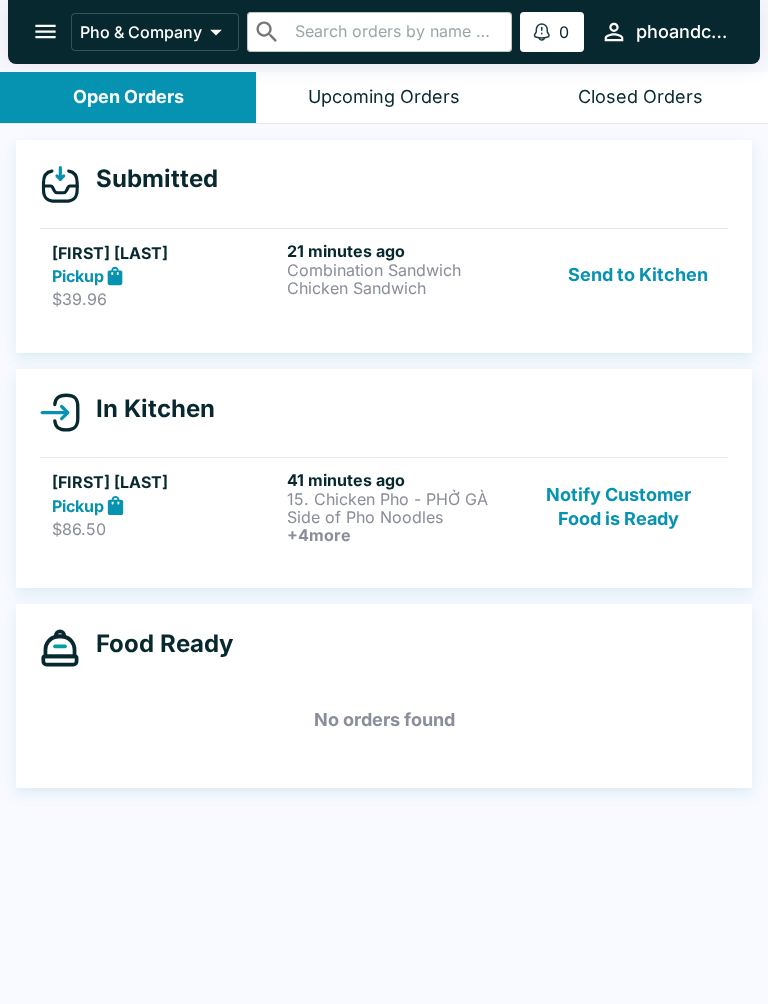 click on "[FIRST] [LAST] Pickup $[PRICE] [TIME_AGO] [ITEM_COUNT]. [ITEM_NAME] - [ITEM_NAME] Side of [ITEM_NAME] + 4 more Notify Customer Food is Ready" at bounding box center [384, 507] 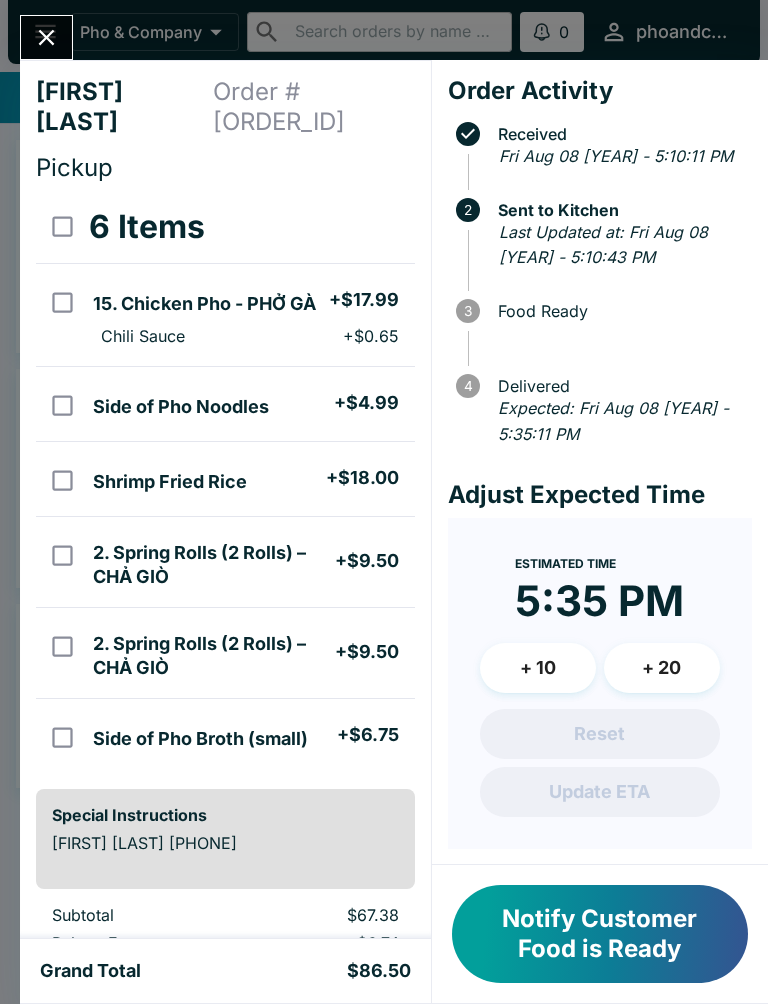 click on "Notify Customer Food is Ready" at bounding box center (600, 934) 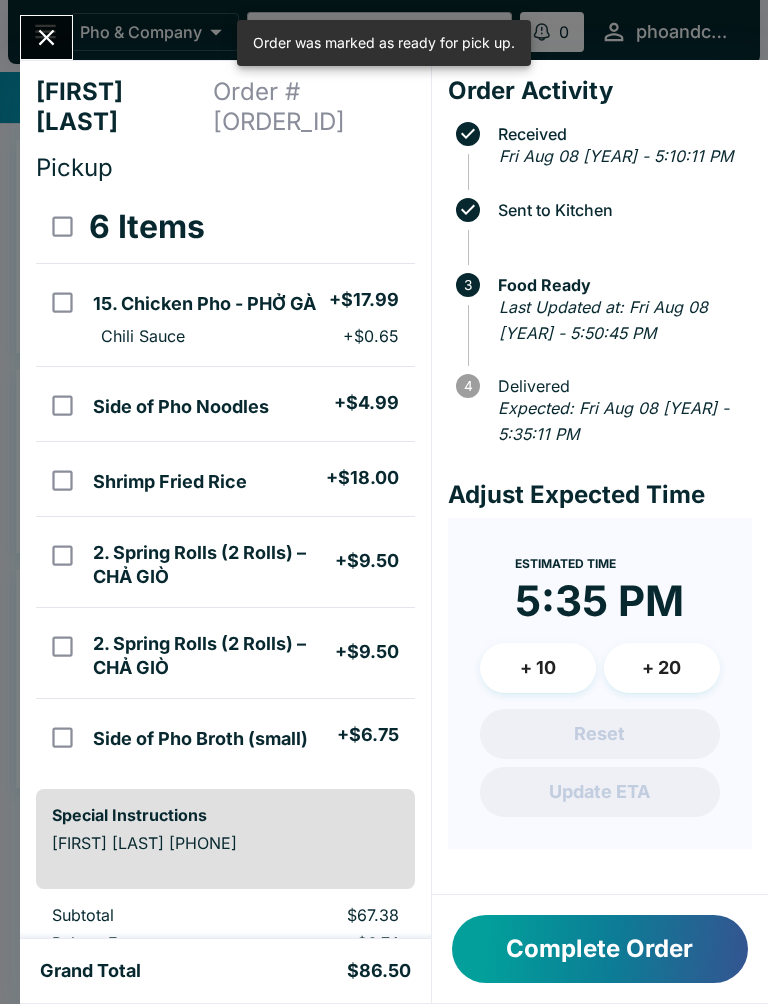 click 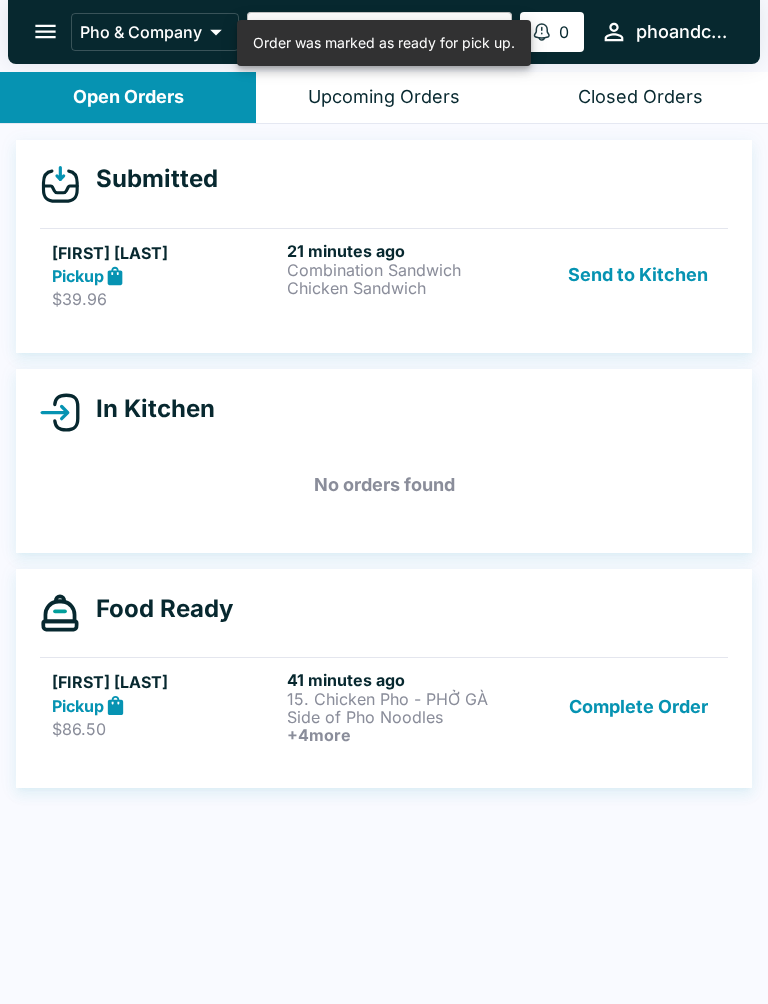 click on "+ 4  more" at bounding box center [400, 735] 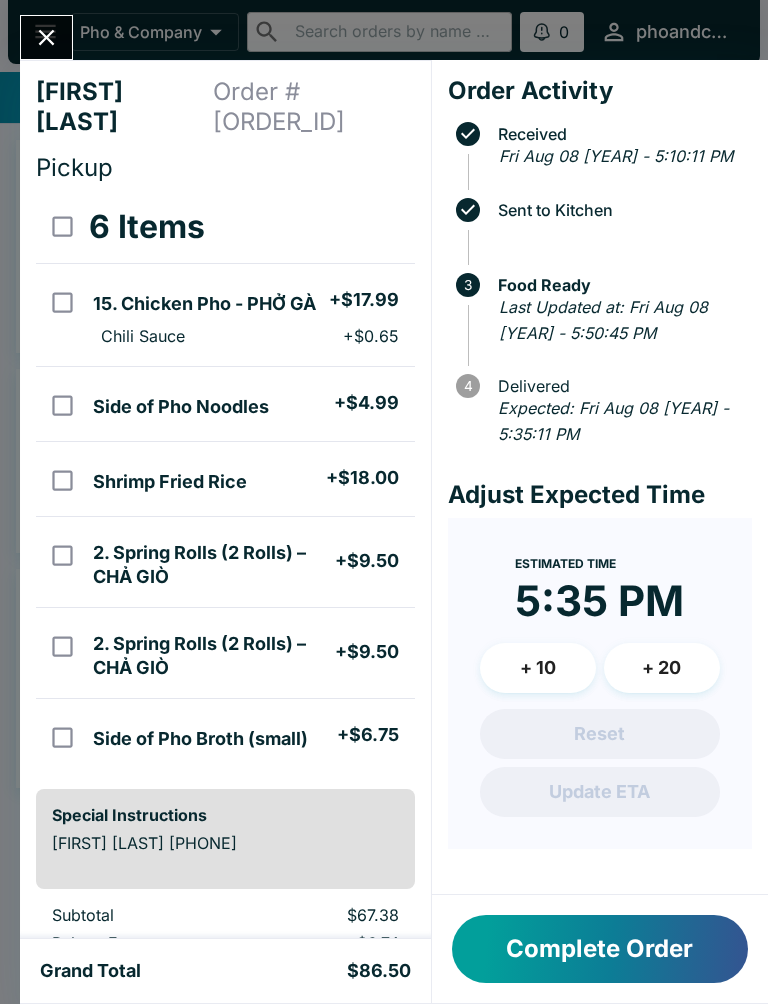 click on "Complete Order" at bounding box center (600, 949) 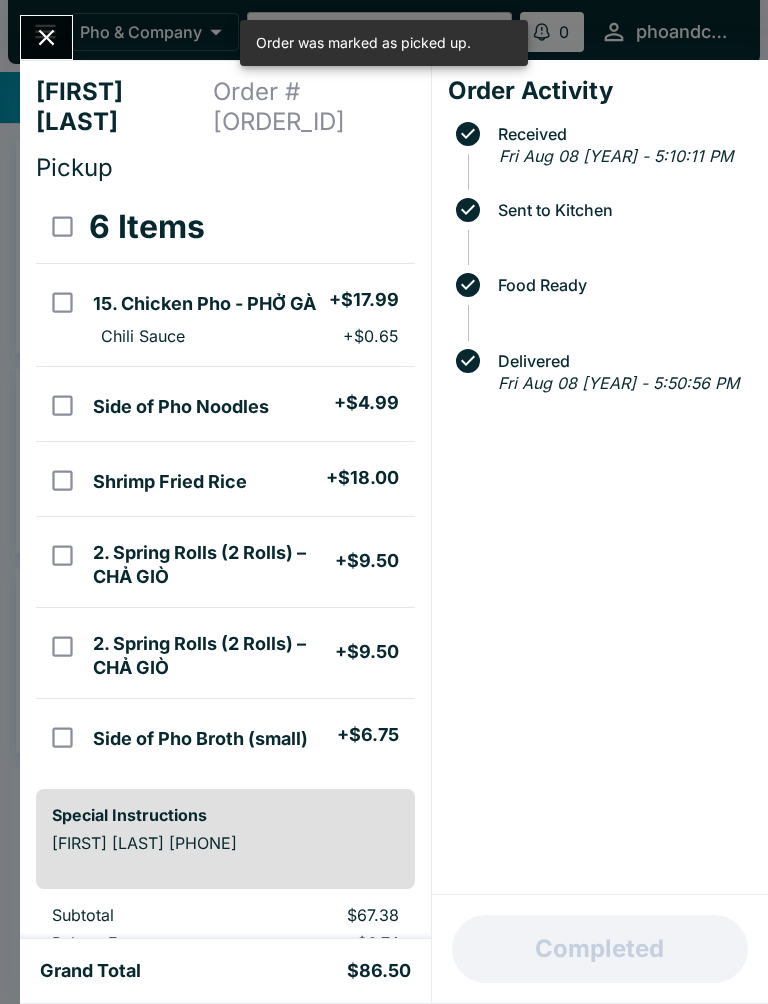click 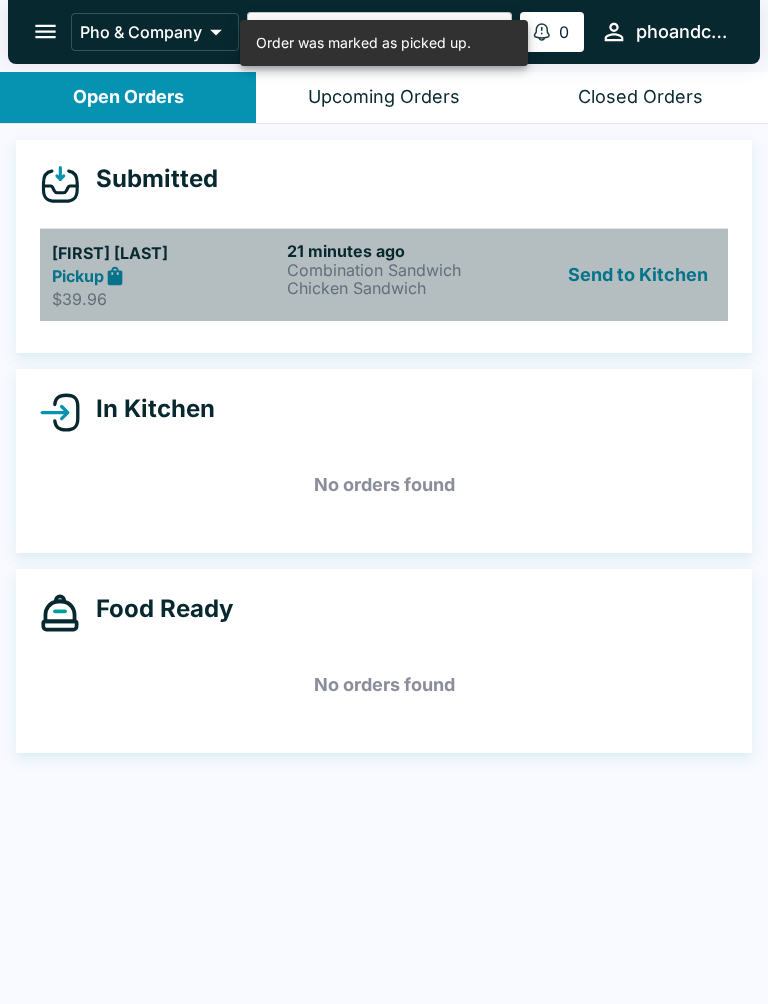 click on "Chicken Sandwich" at bounding box center [400, 288] 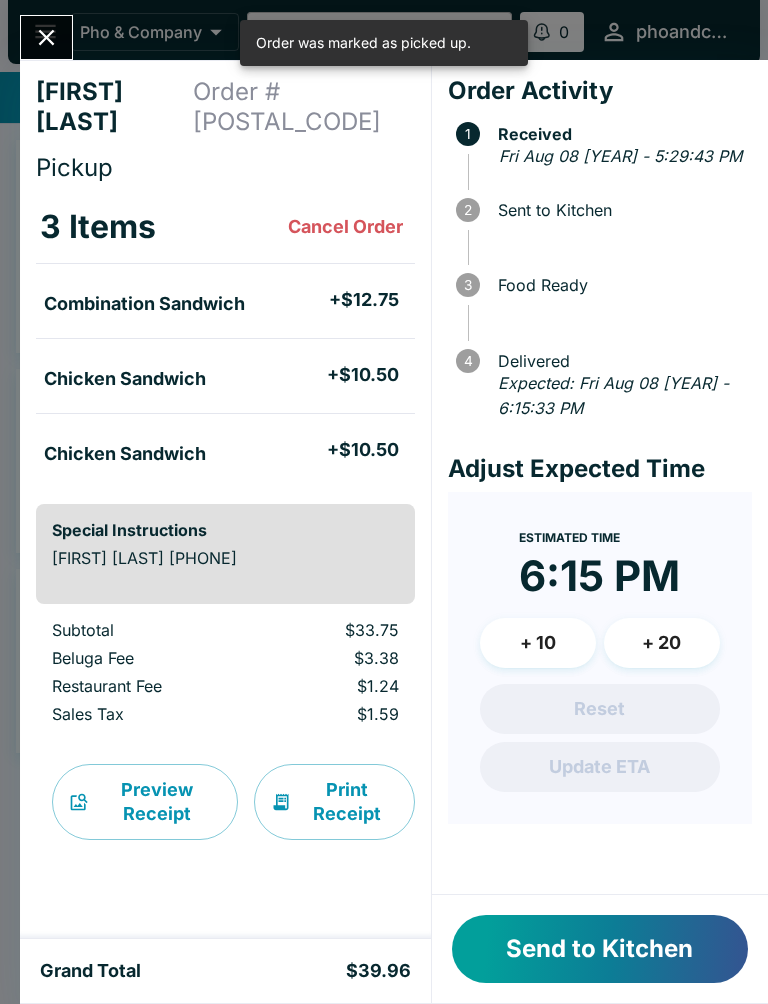 click on "Send to Kitchen" at bounding box center [600, 949] 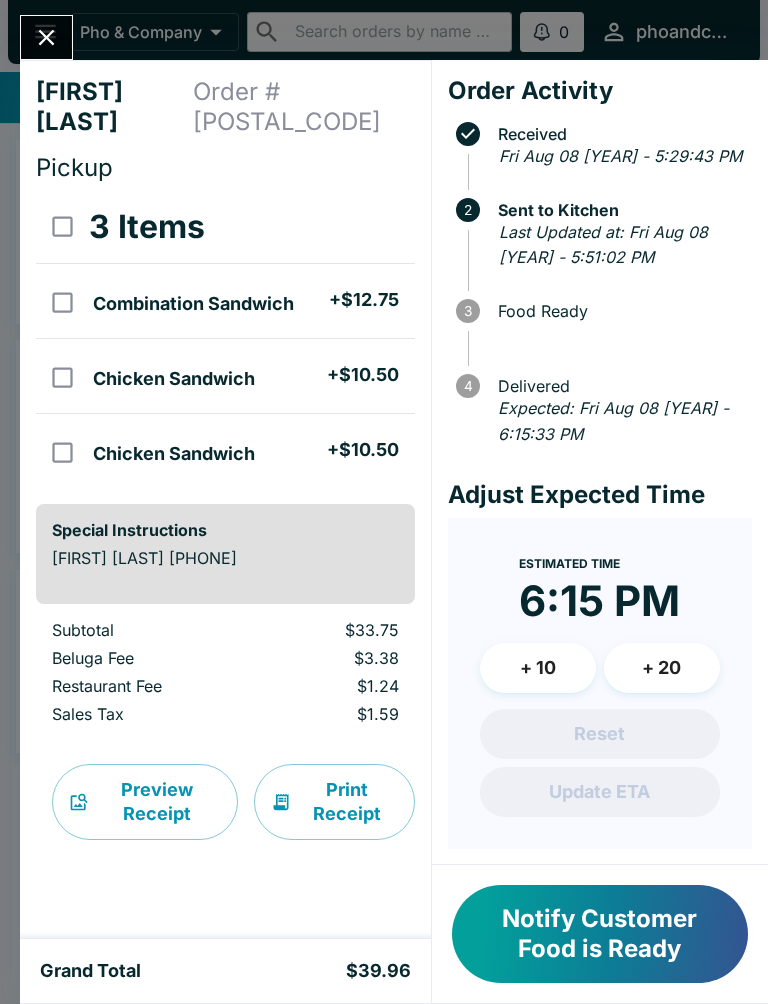 click at bounding box center [46, 37] 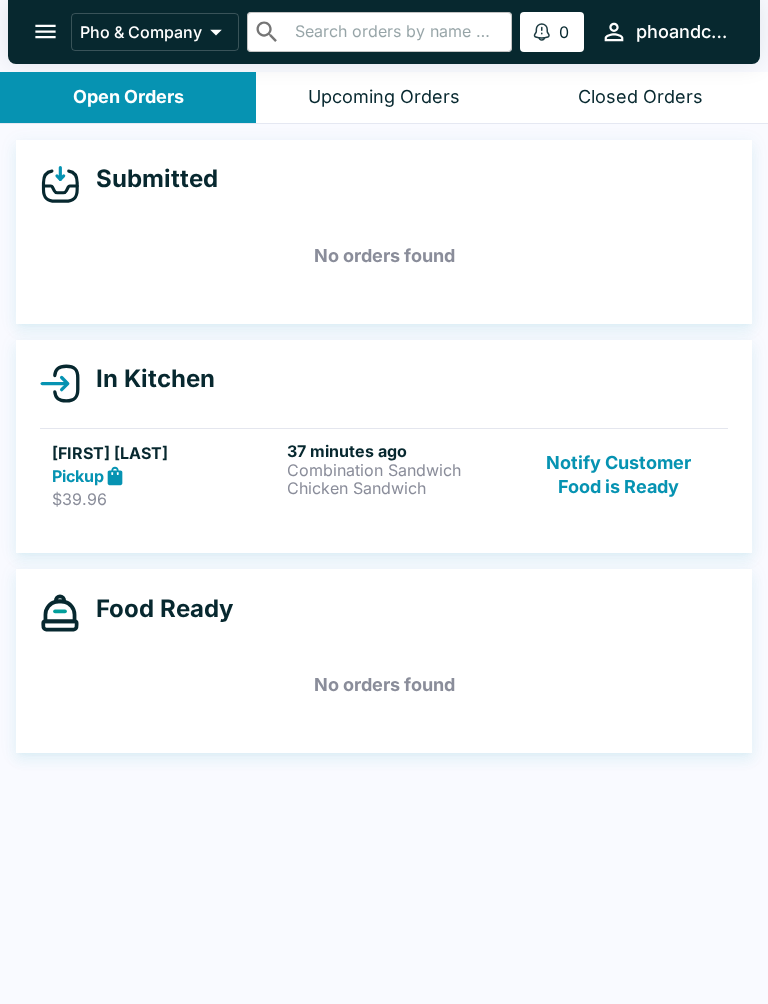 click on "Chicken Sandwich" at bounding box center [400, 488] 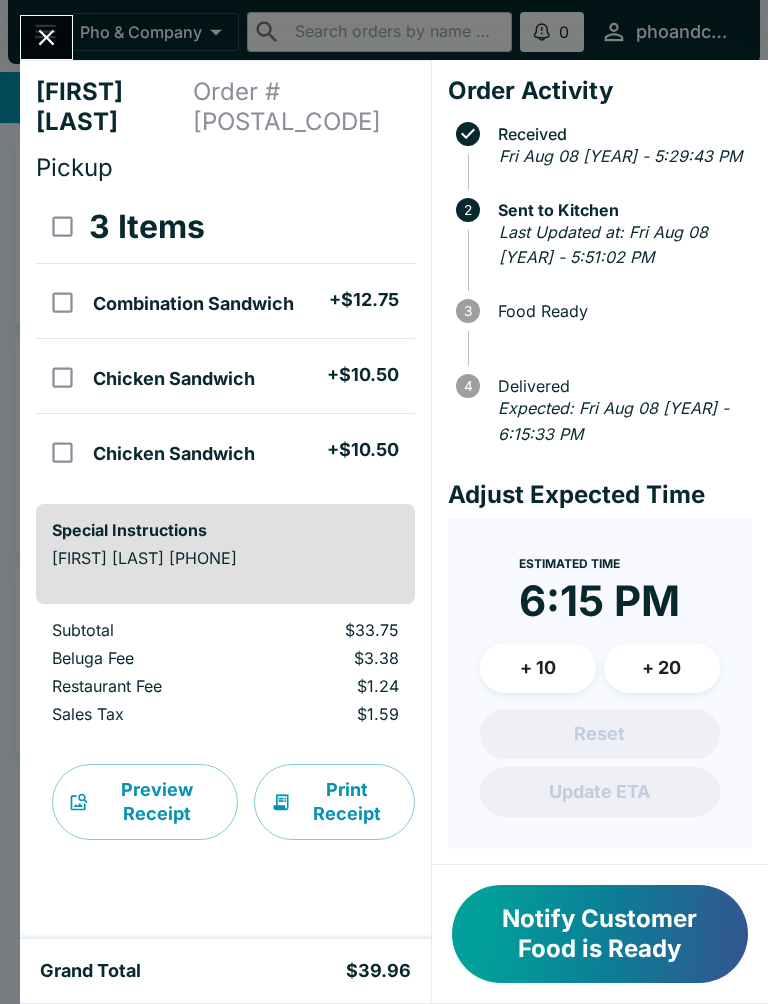 click at bounding box center (46, 37) 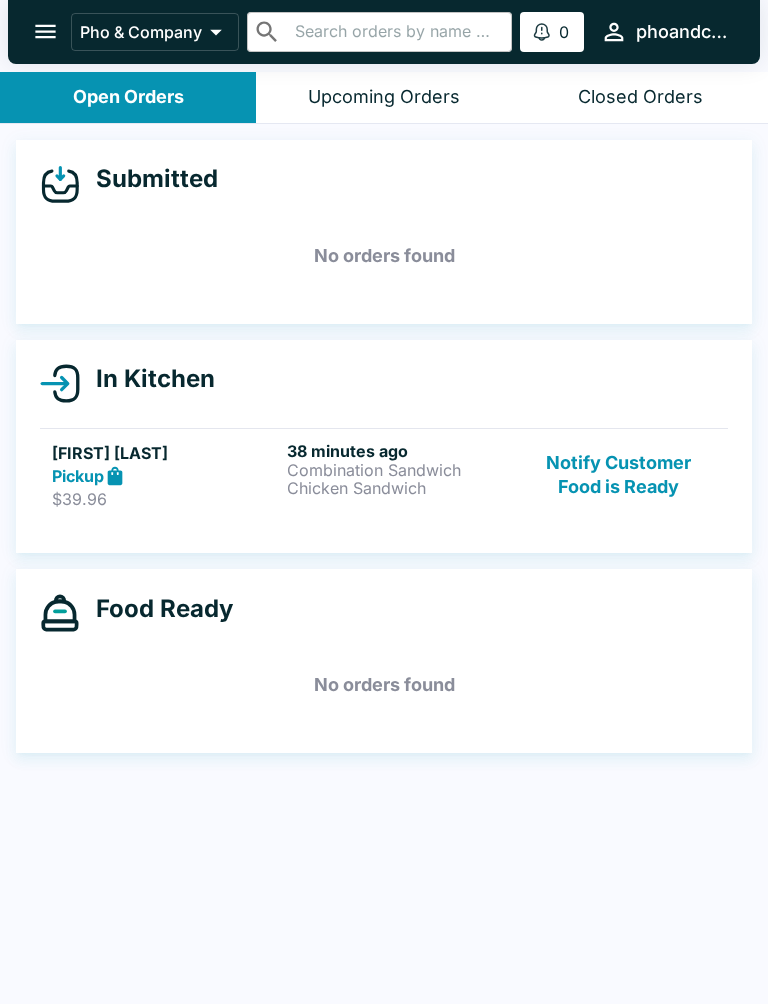 click on "[FIRST] [LAST] Pickup $[PRICE] [TIME_AGO] [ITEM_NAME] [ITEM_NAME] Notify Customer Food is Ready" at bounding box center (384, 475) 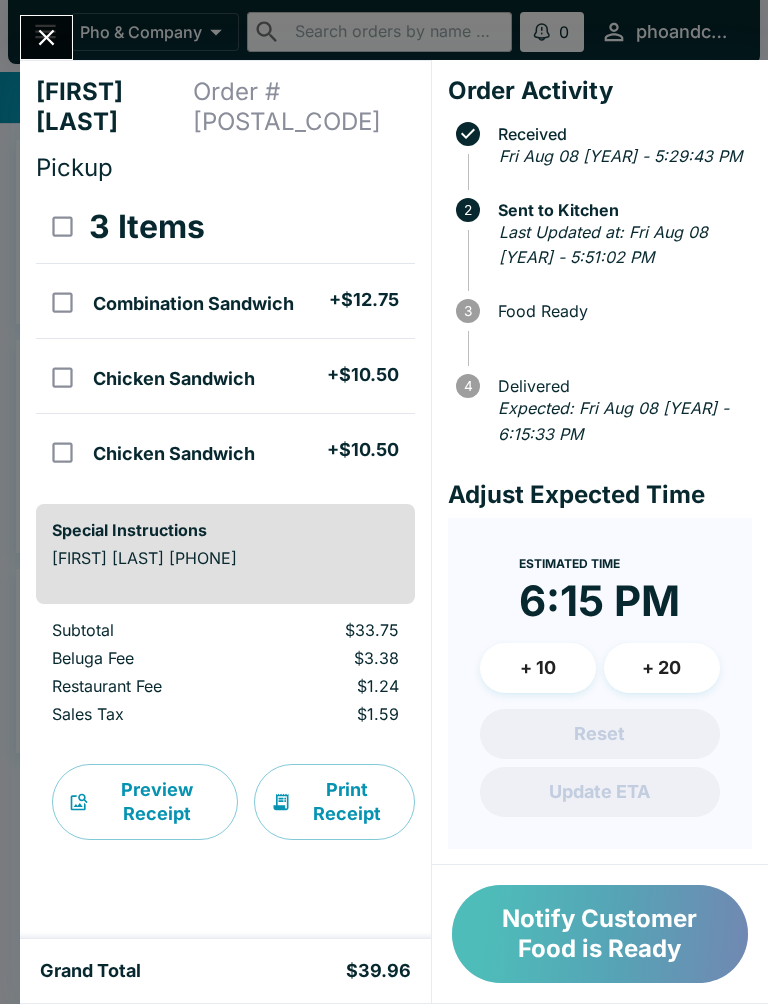 click on "Notify Customer Food is Ready" at bounding box center (600, 934) 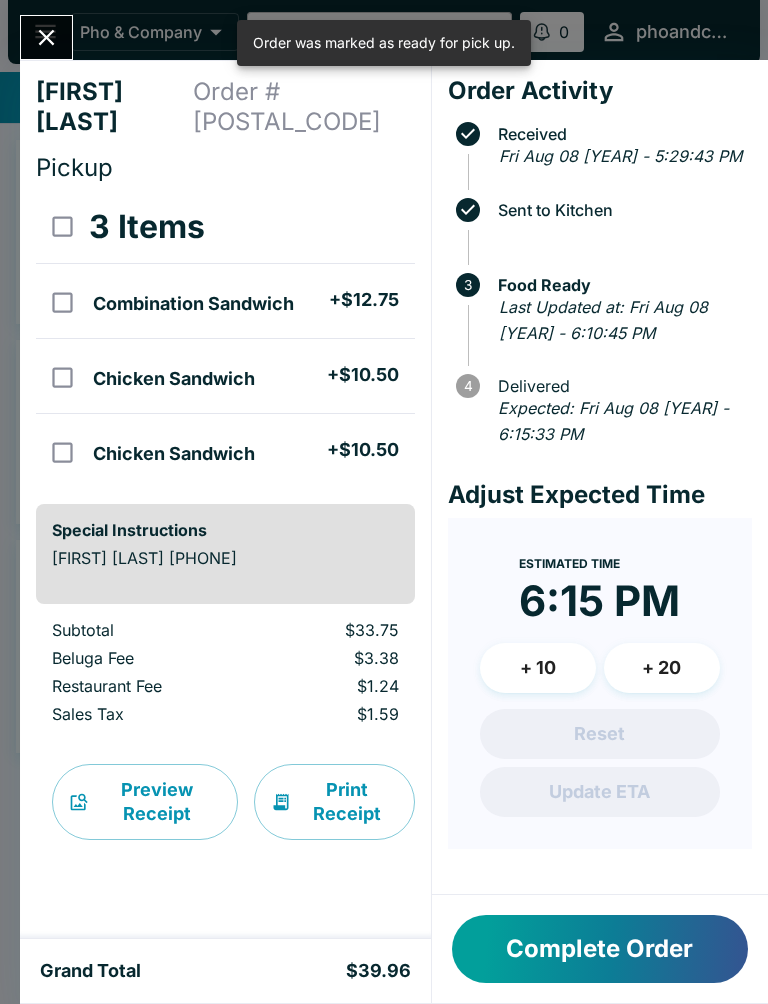 click at bounding box center [46, 37] 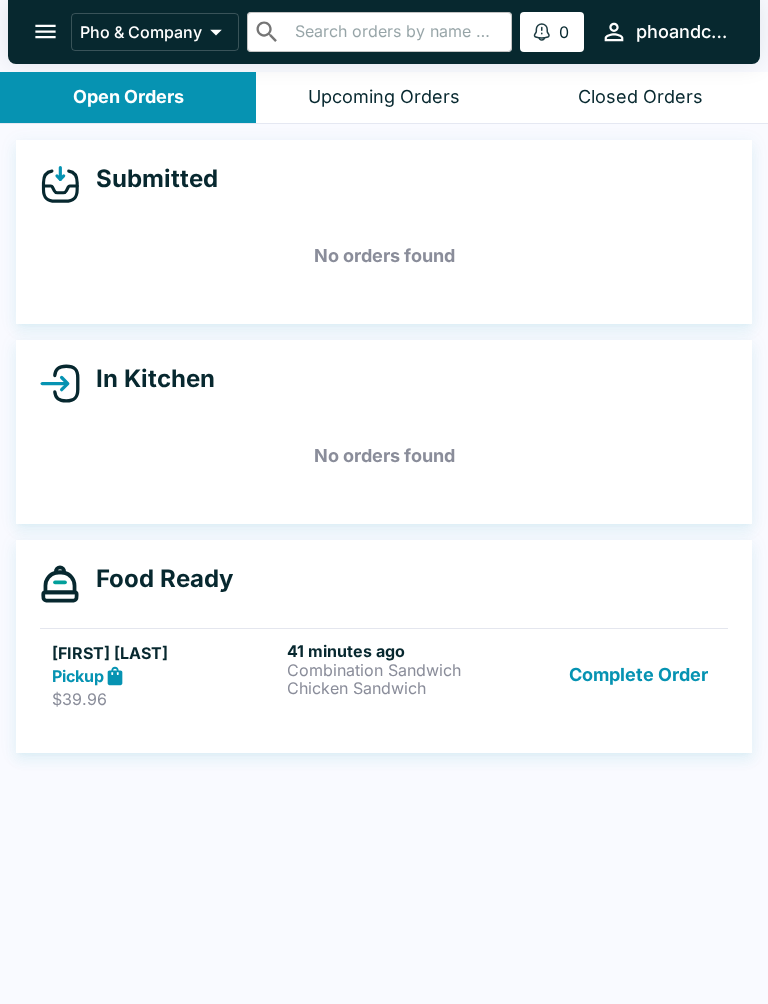 click on "Complete Order" at bounding box center [638, 675] 